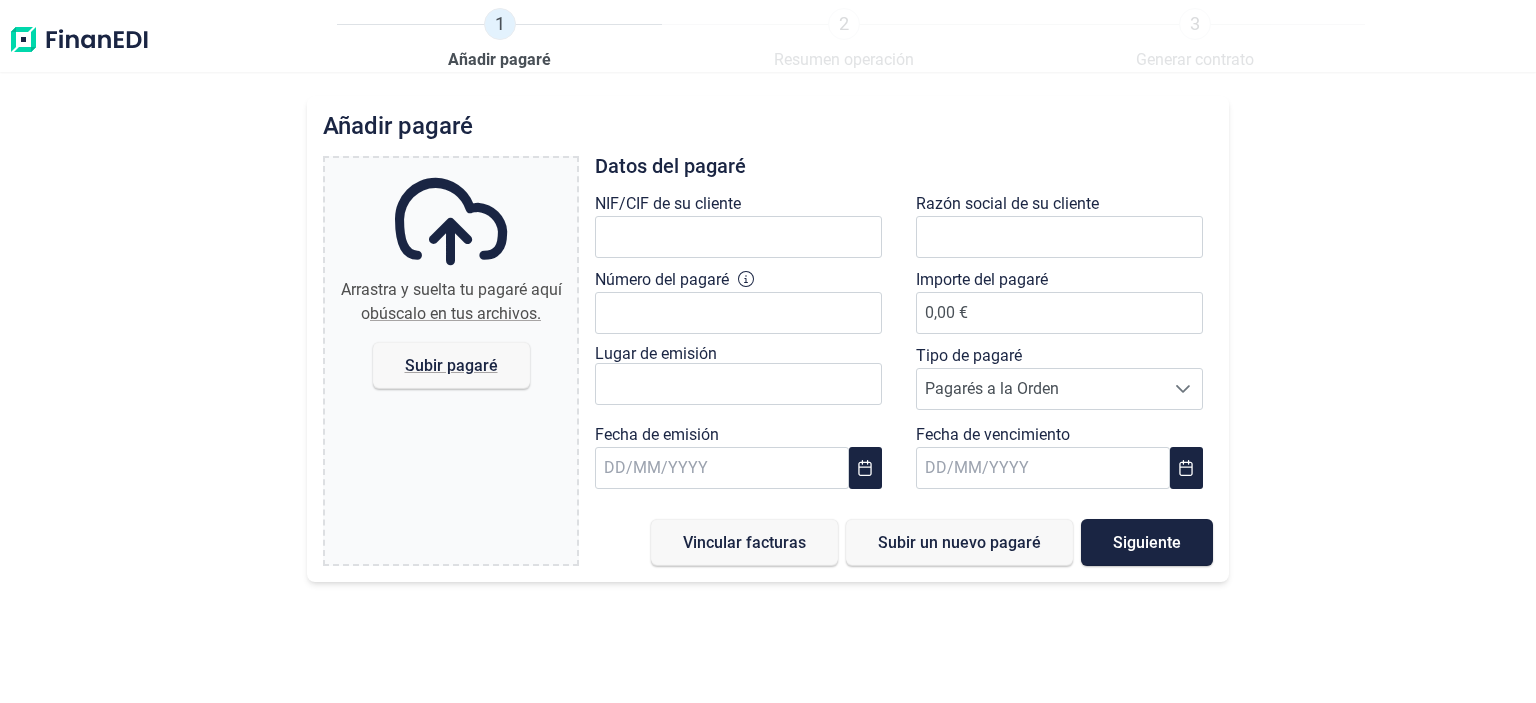 scroll, scrollTop: 0, scrollLeft: 0, axis: both 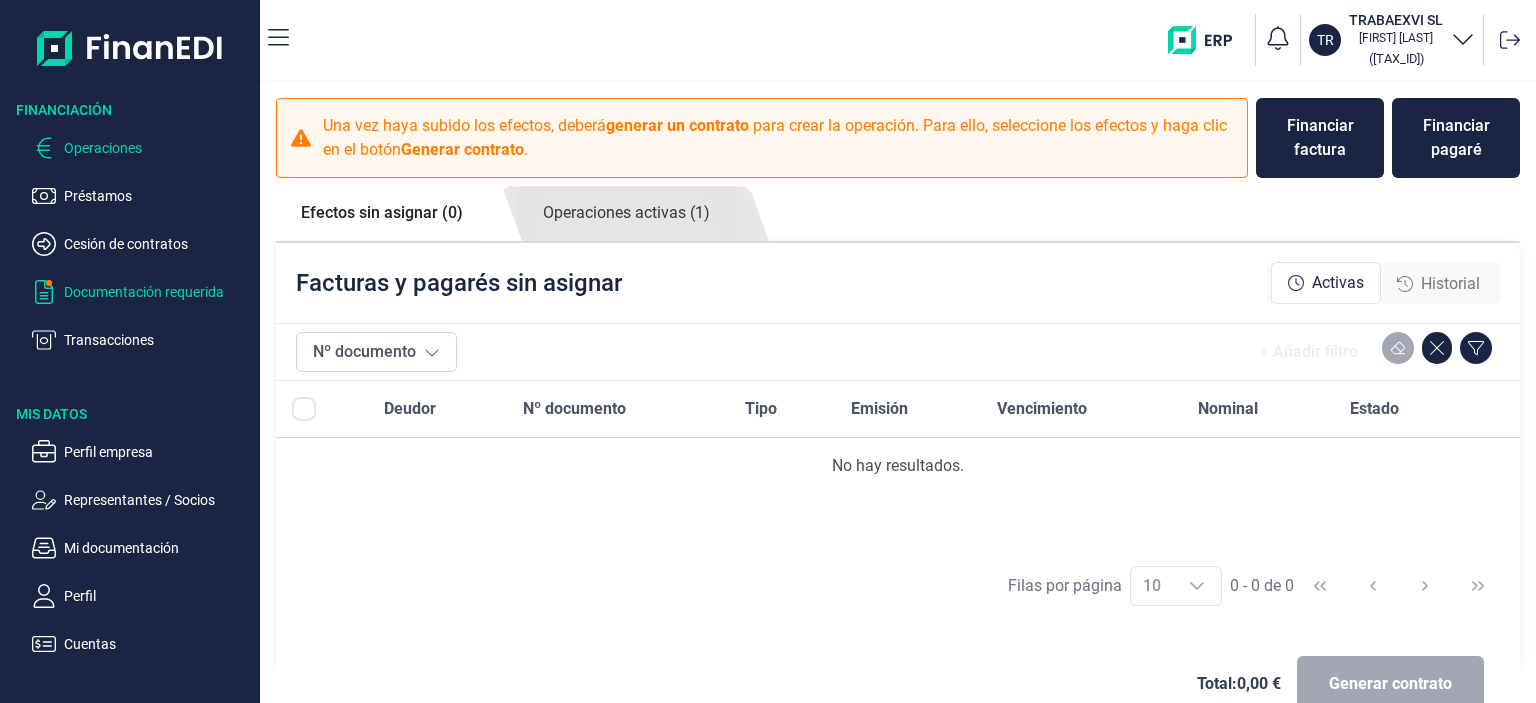 click on "Documentación requerida" at bounding box center (158, 292) 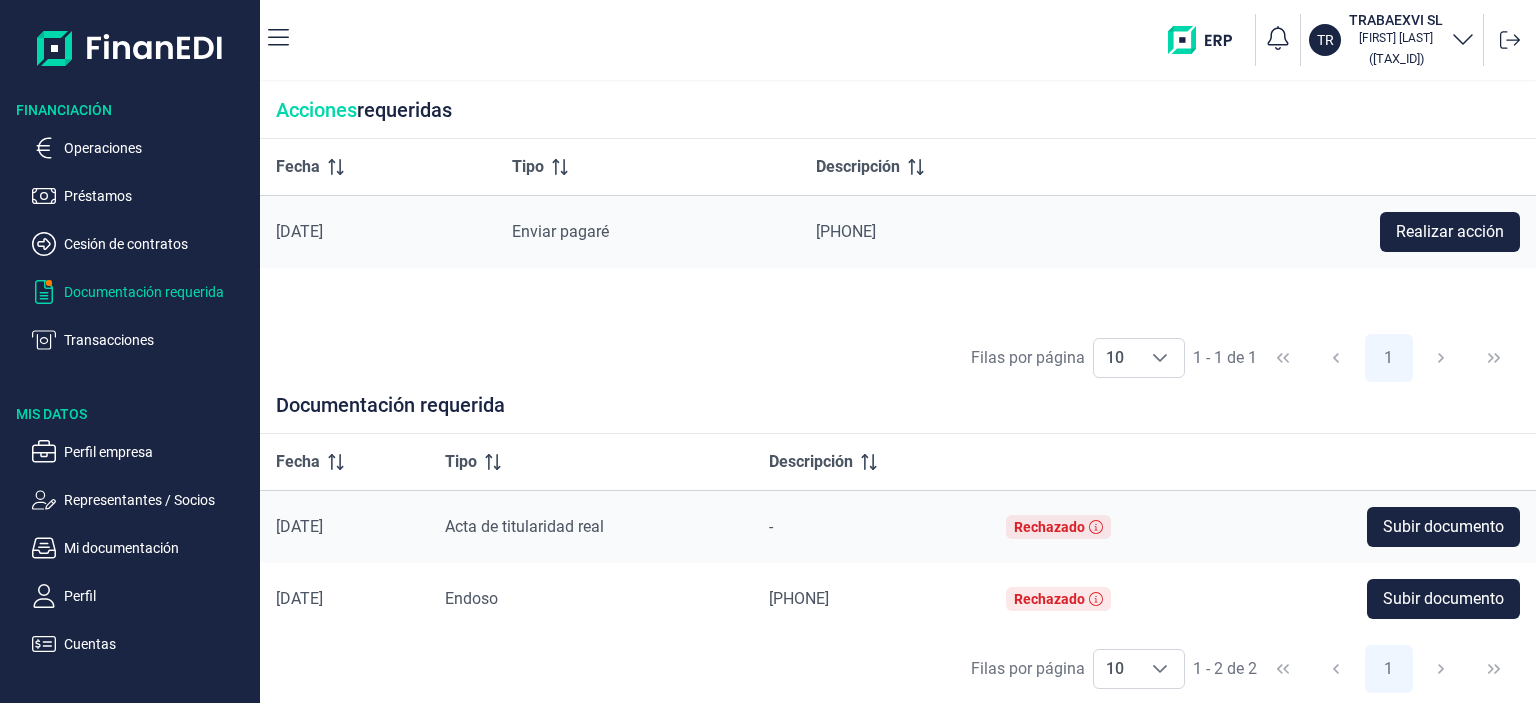 click on "Enviar pagaré" at bounding box center (560, 231) 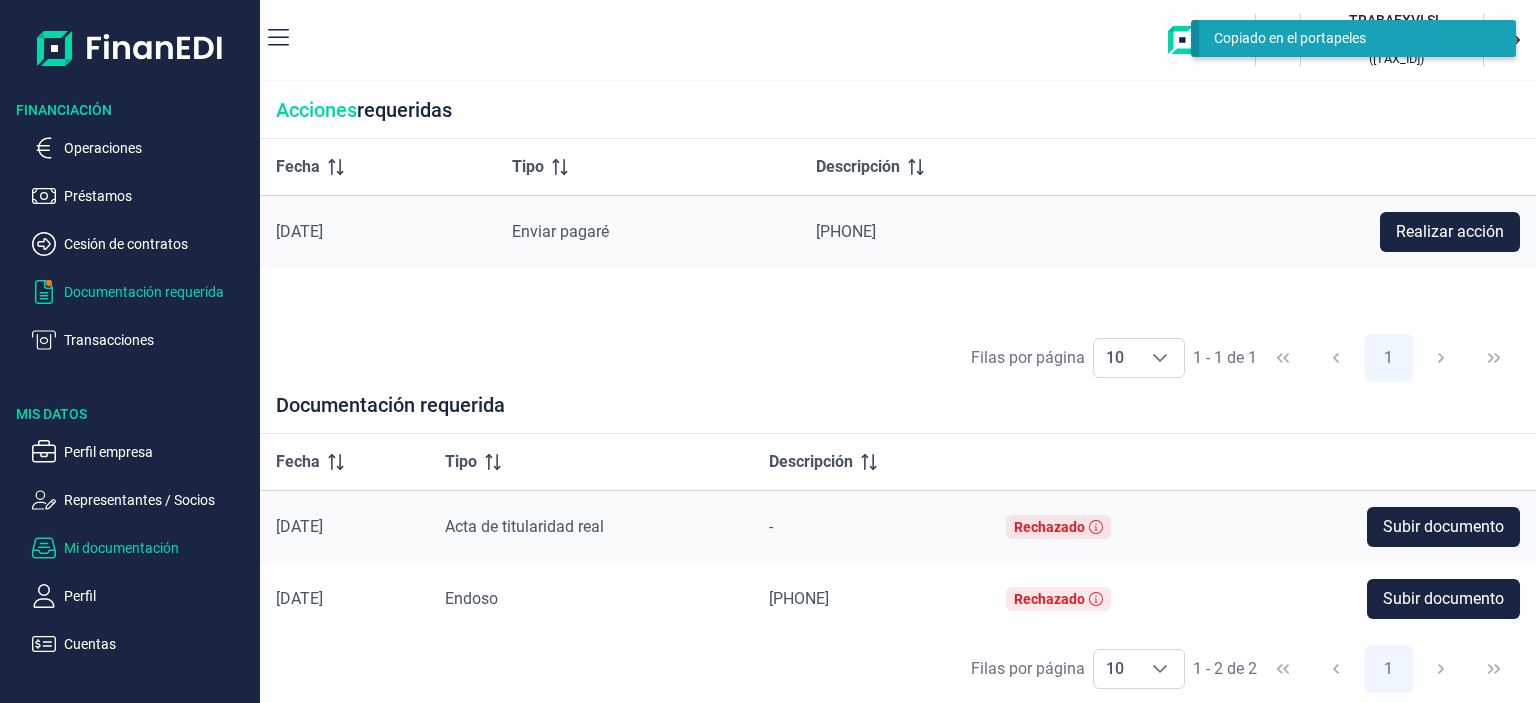 click on "Mi documentación" at bounding box center [158, 548] 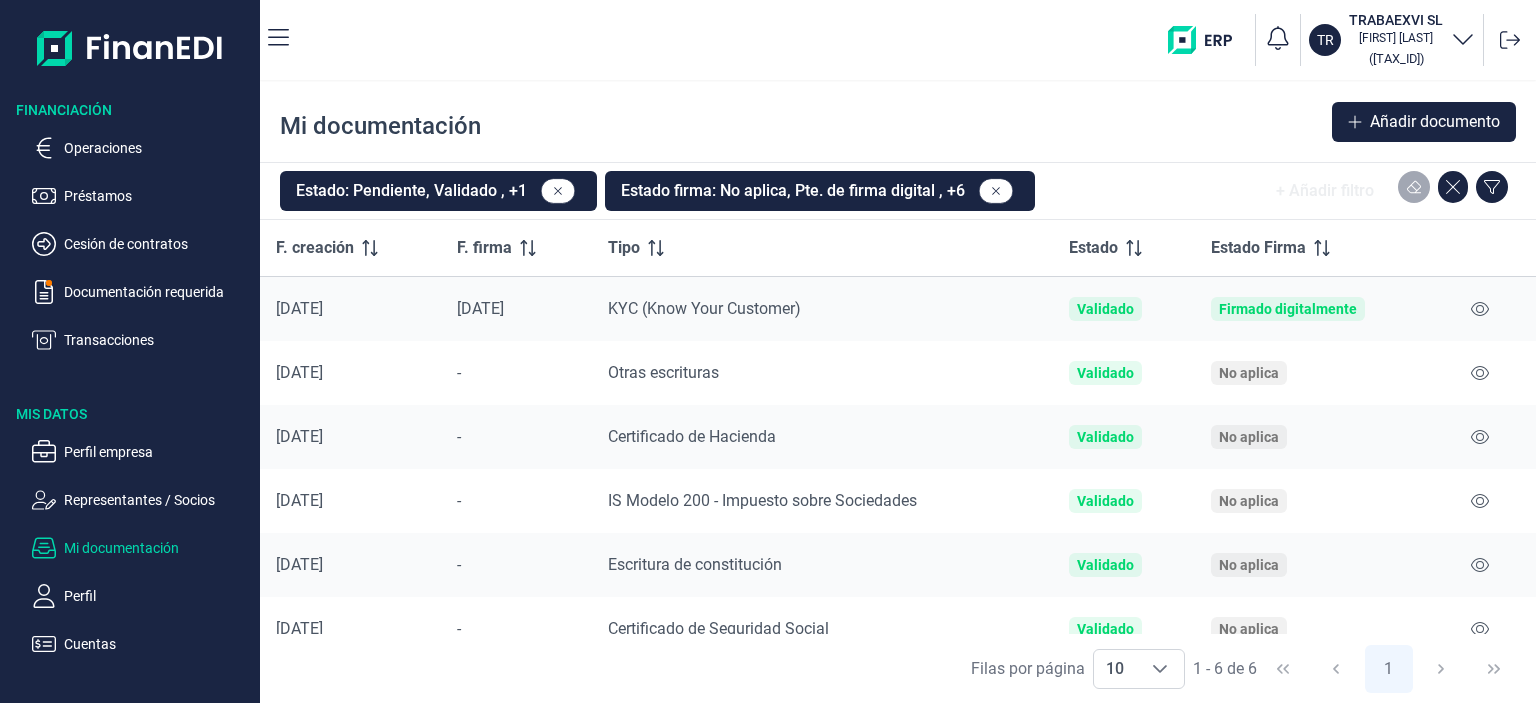 click on "Validado" at bounding box center (1105, 309) 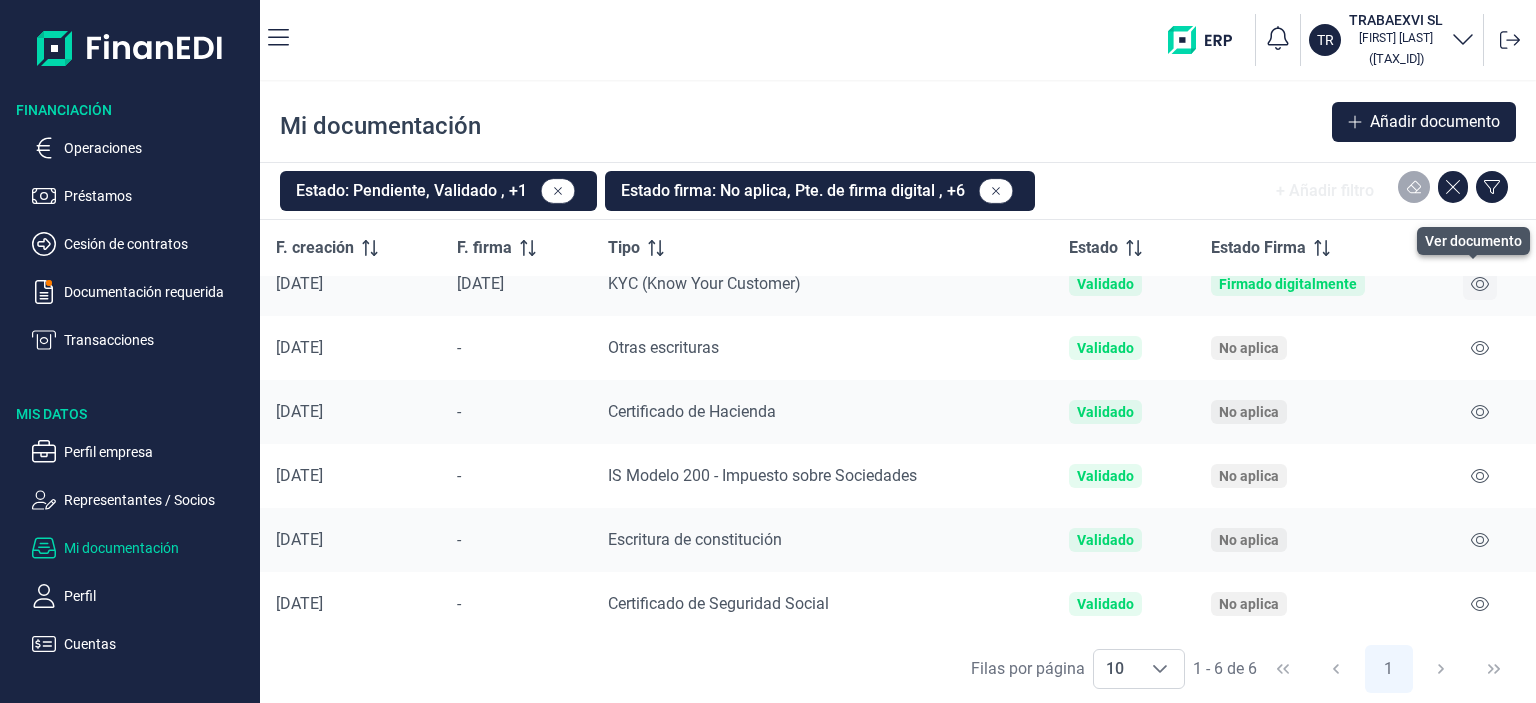 click 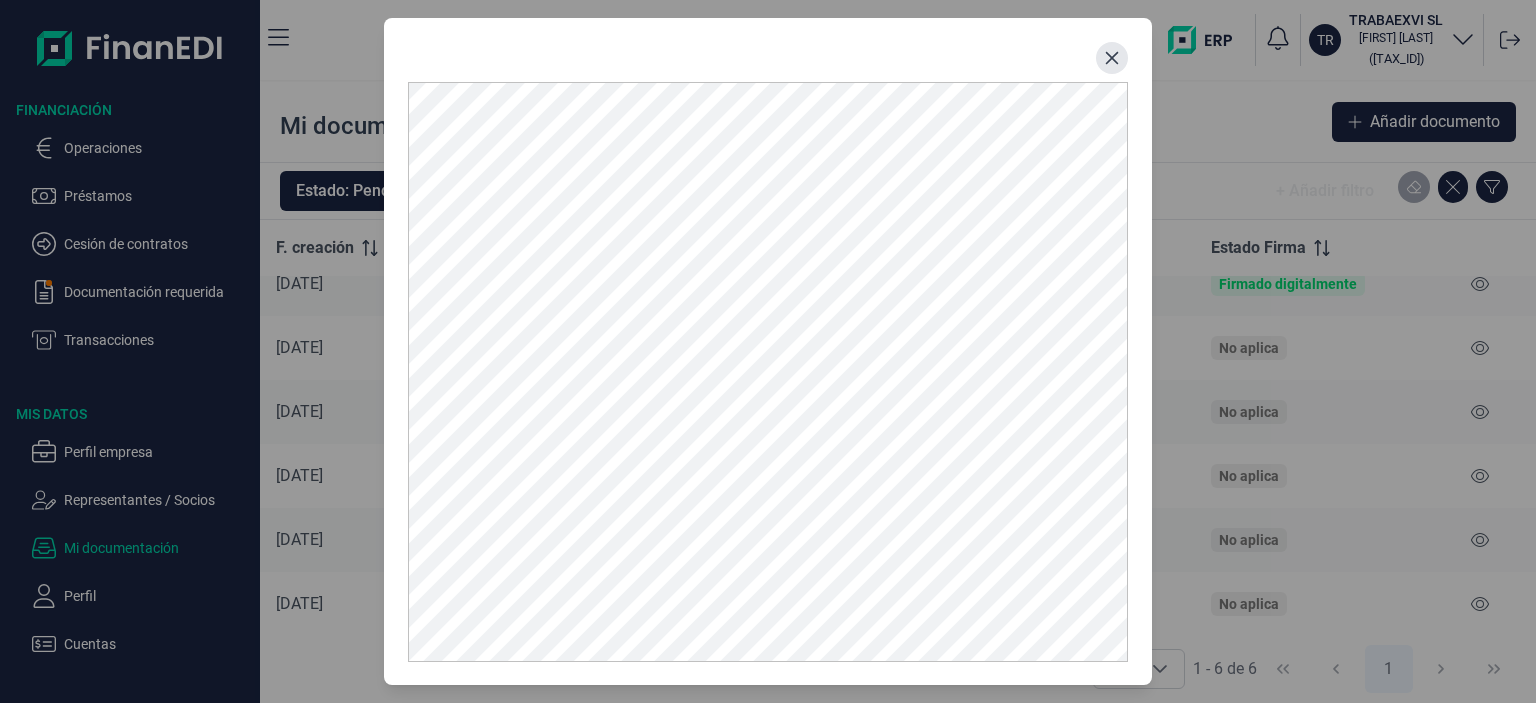 click 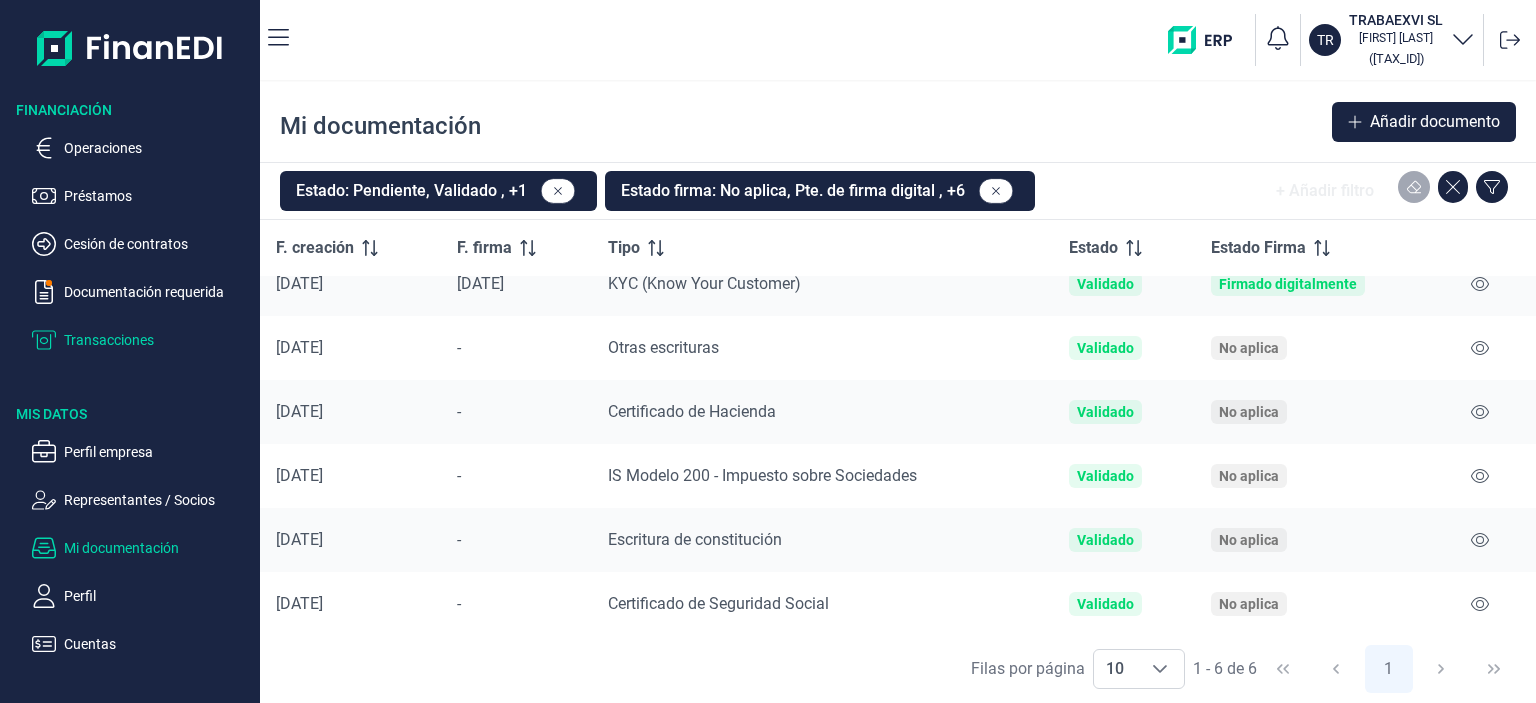 click on "Transacciones" at bounding box center (158, 340) 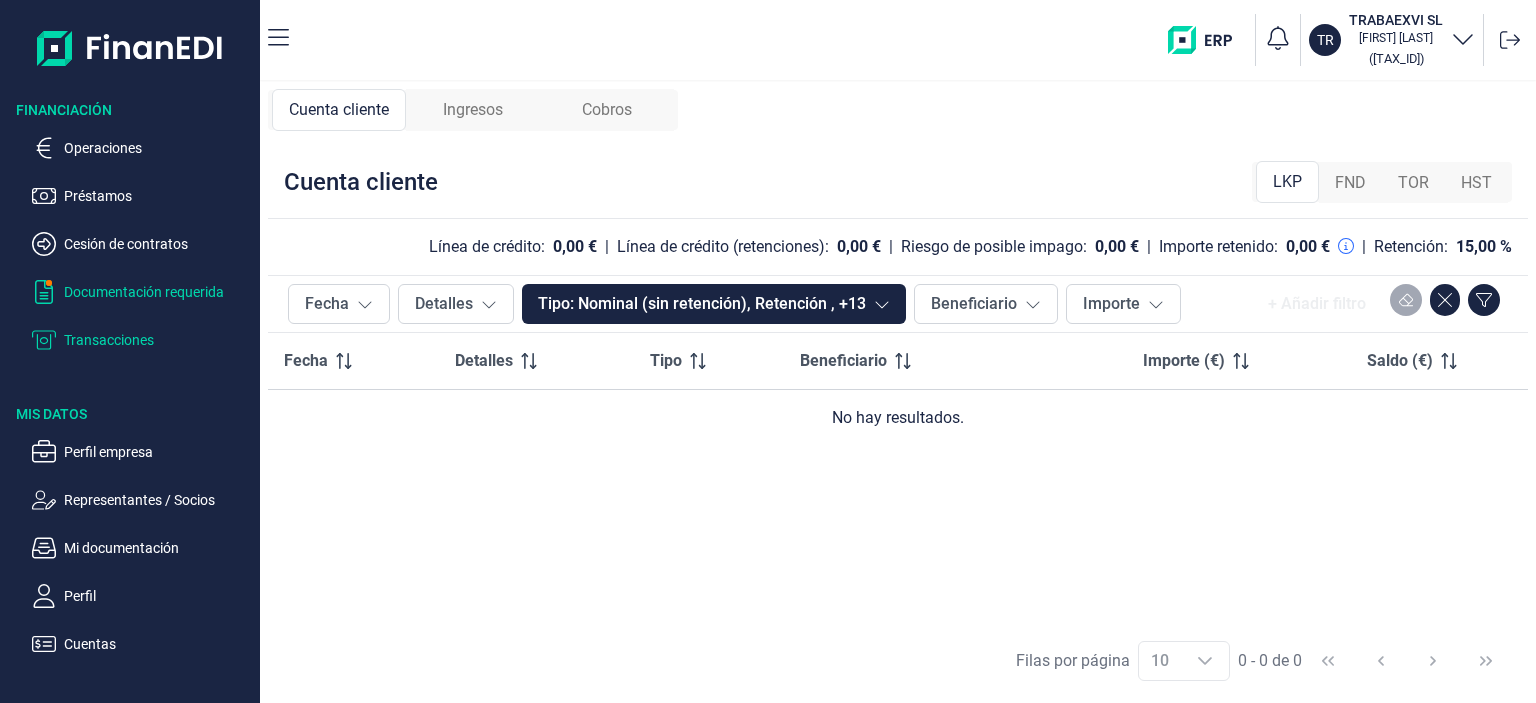 click on "Documentación requerida" at bounding box center (158, 292) 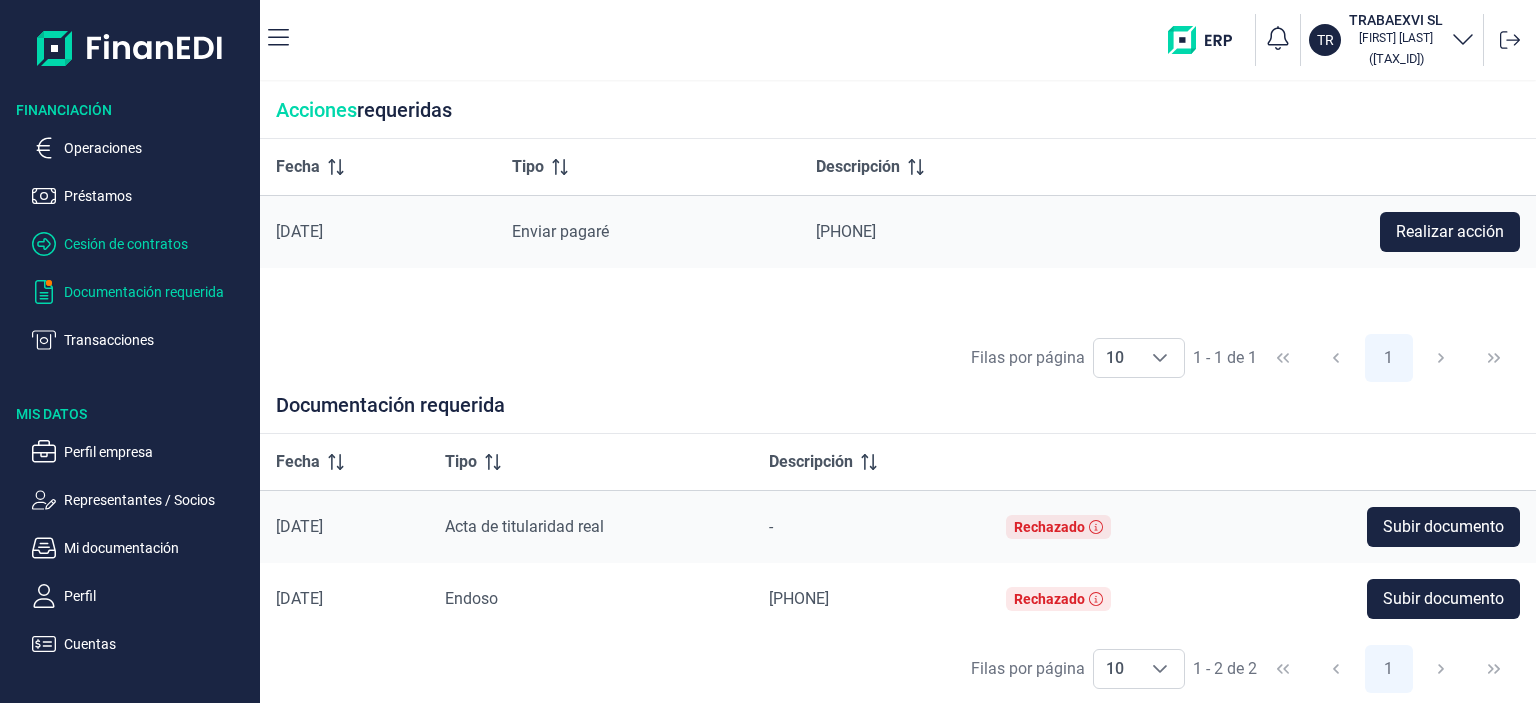 click on "Cesión de contratos" at bounding box center (158, 244) 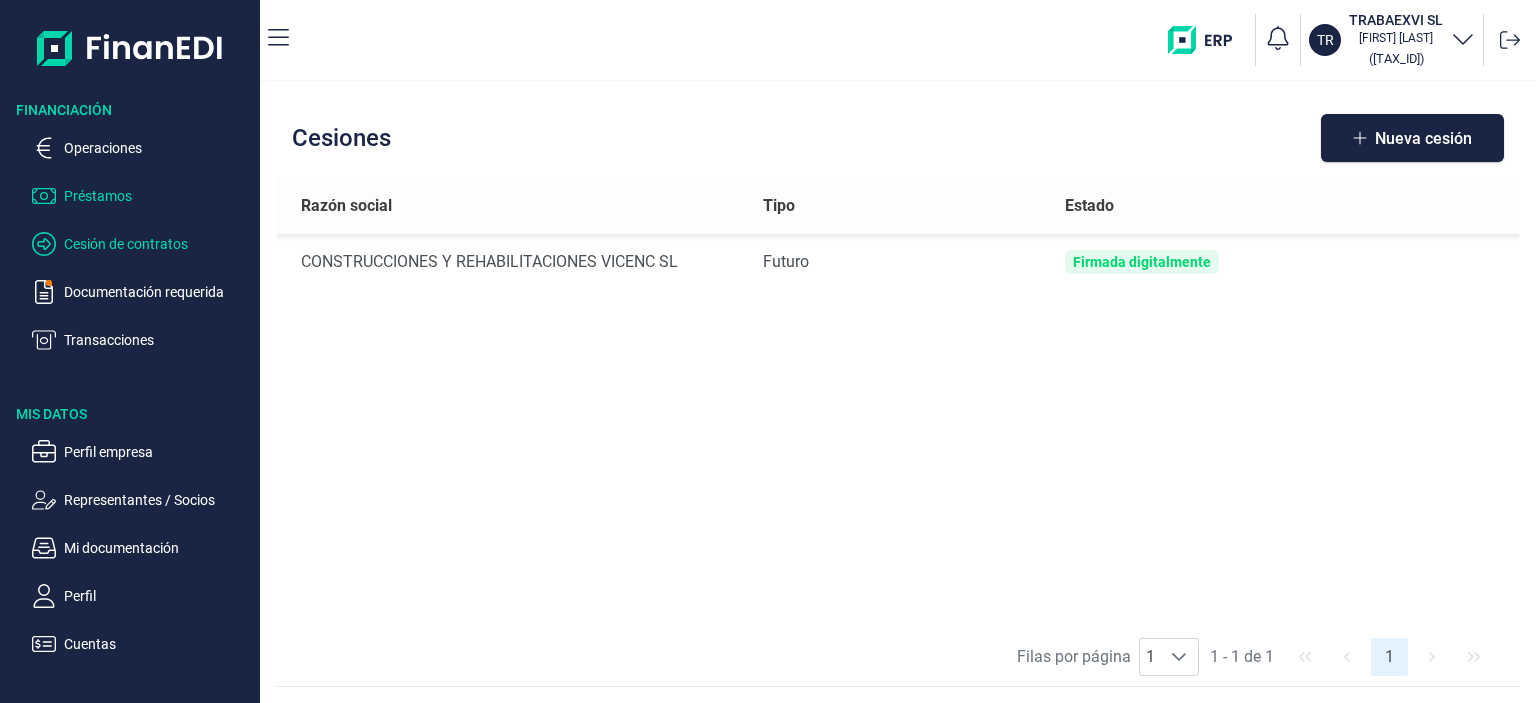 click on "Préstamos" at bounding box center [158, 196] 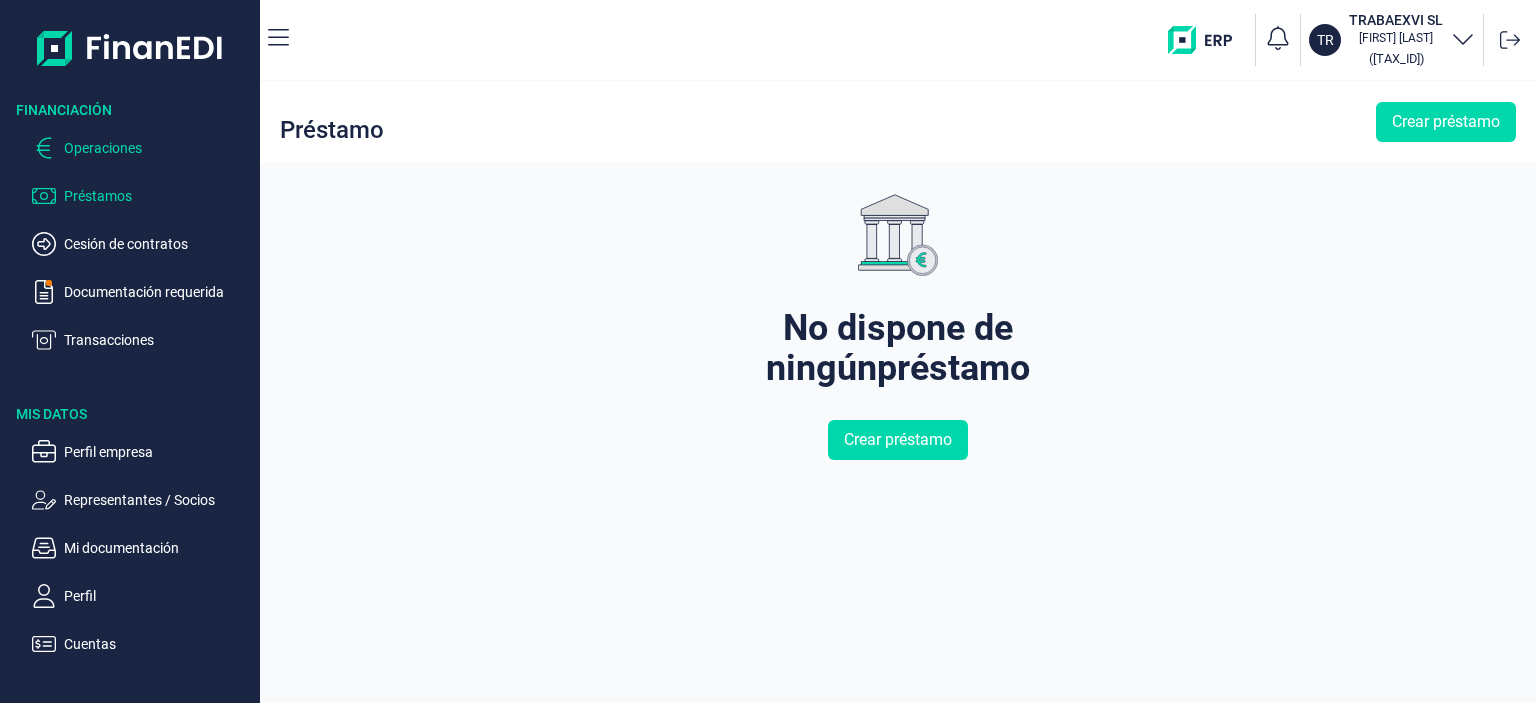 click on "Operaciones" at bounding box center (158, 148) 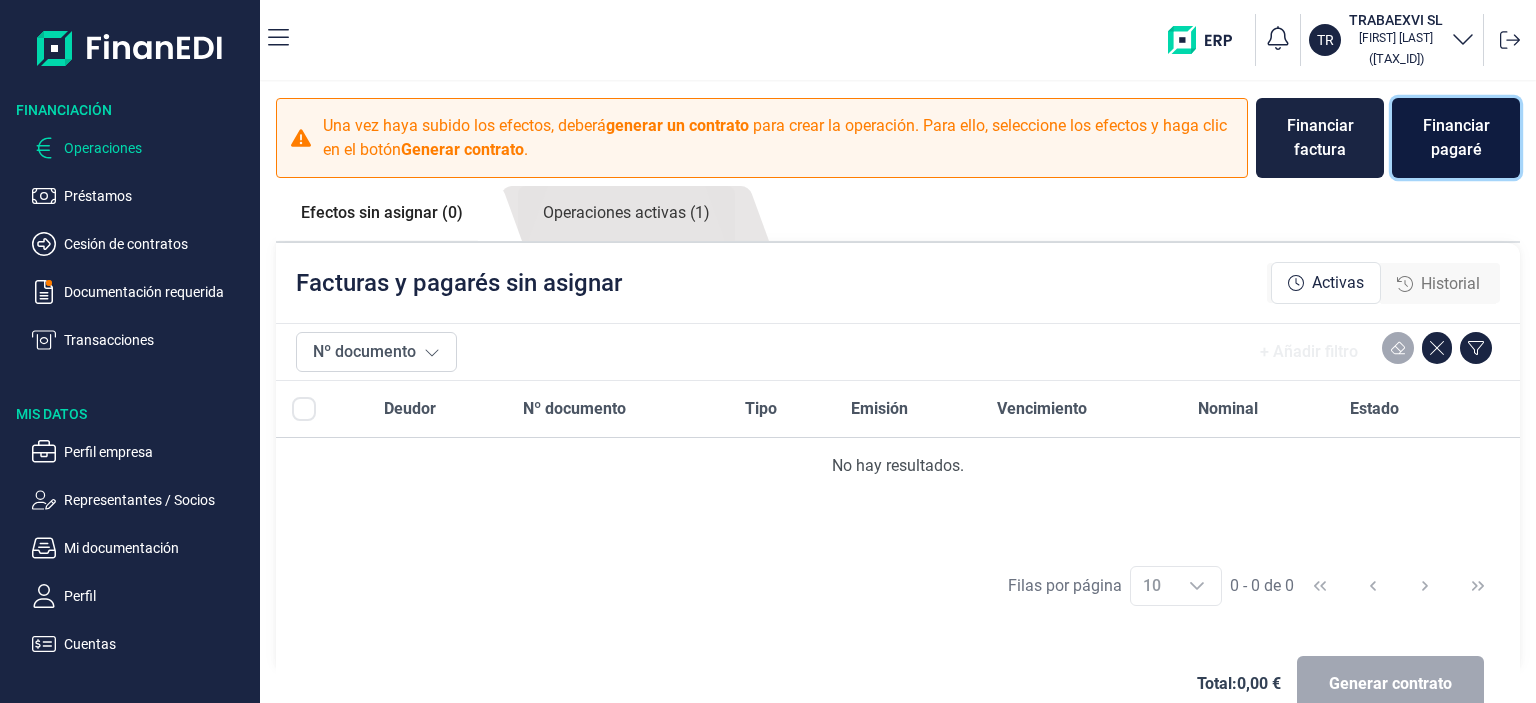 click on "Financiar pagaré" at bounding box center [1456, 138] 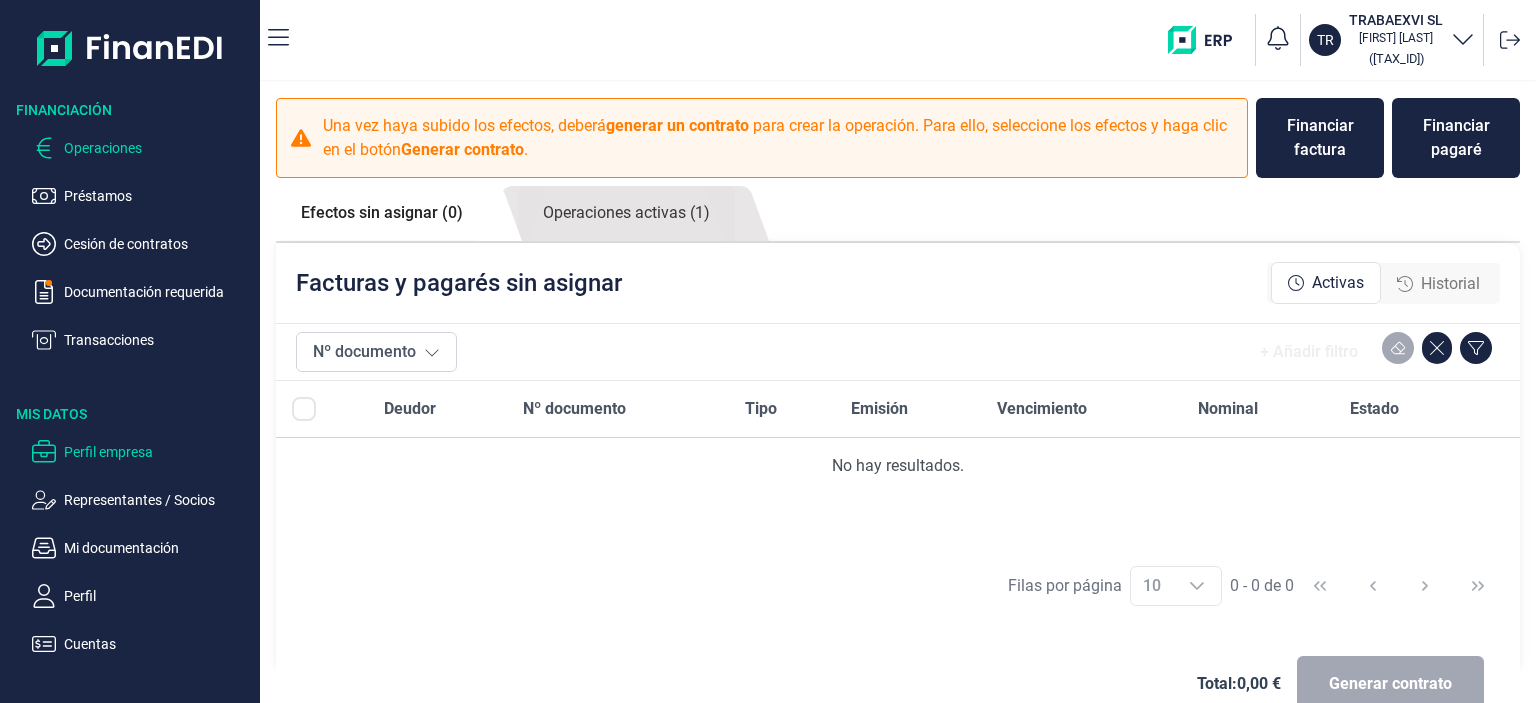 click on "Perfil empresa" at bounding box center [158, 452] 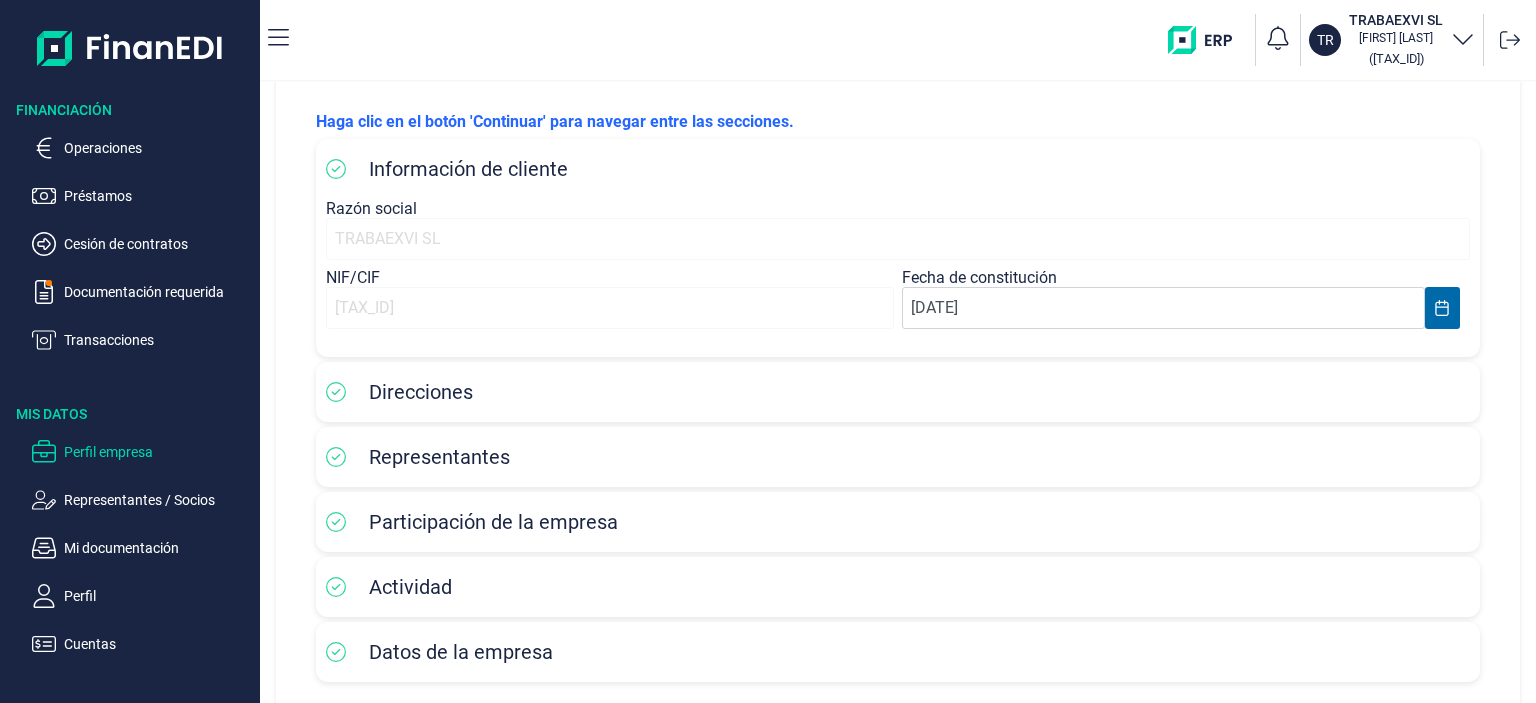 scroll, scrollTop: 0, scrollLeft: 0, axis: both 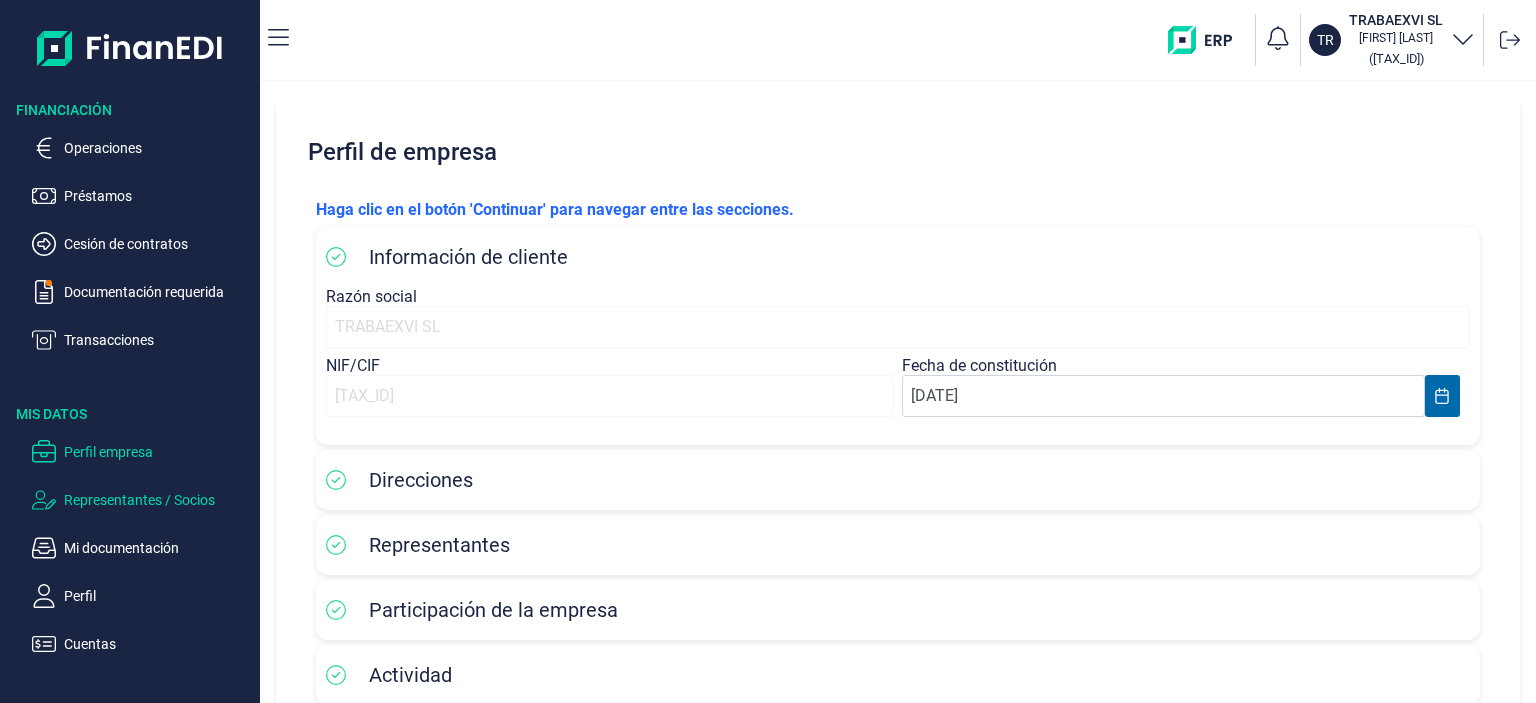 click on "Representantes / Socios" at bounding box center (158, 500) 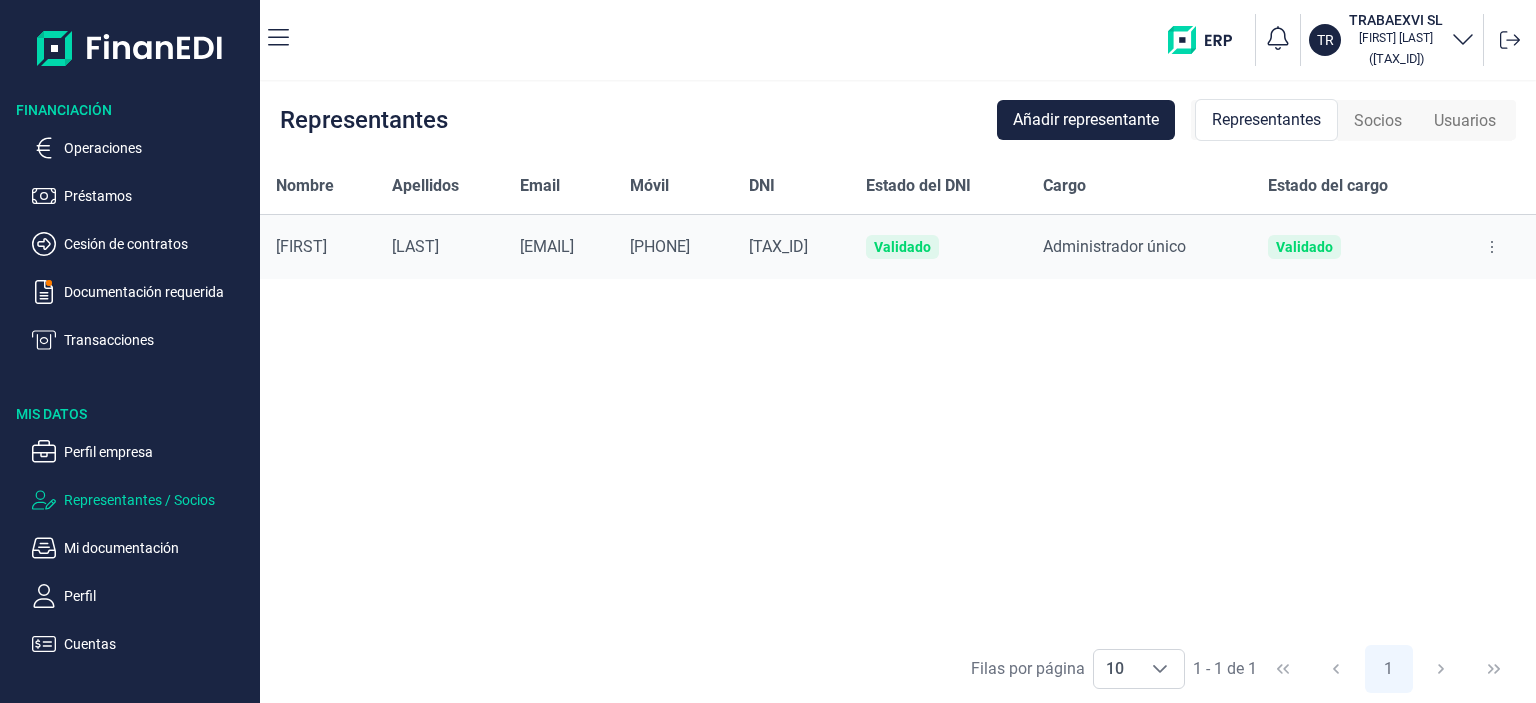 click on "Socios" at bounding box center (1378, 121) 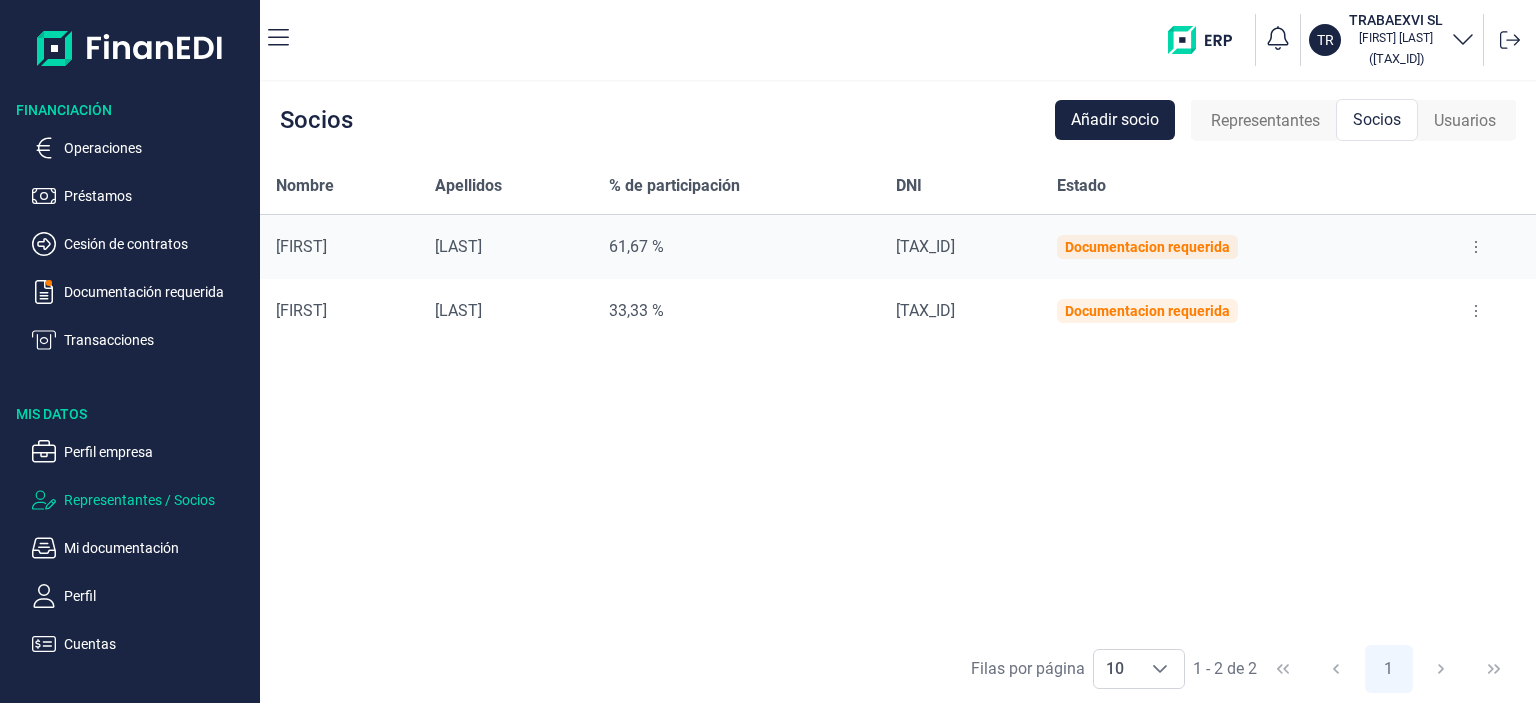 click at bounding box center (1476, 247) 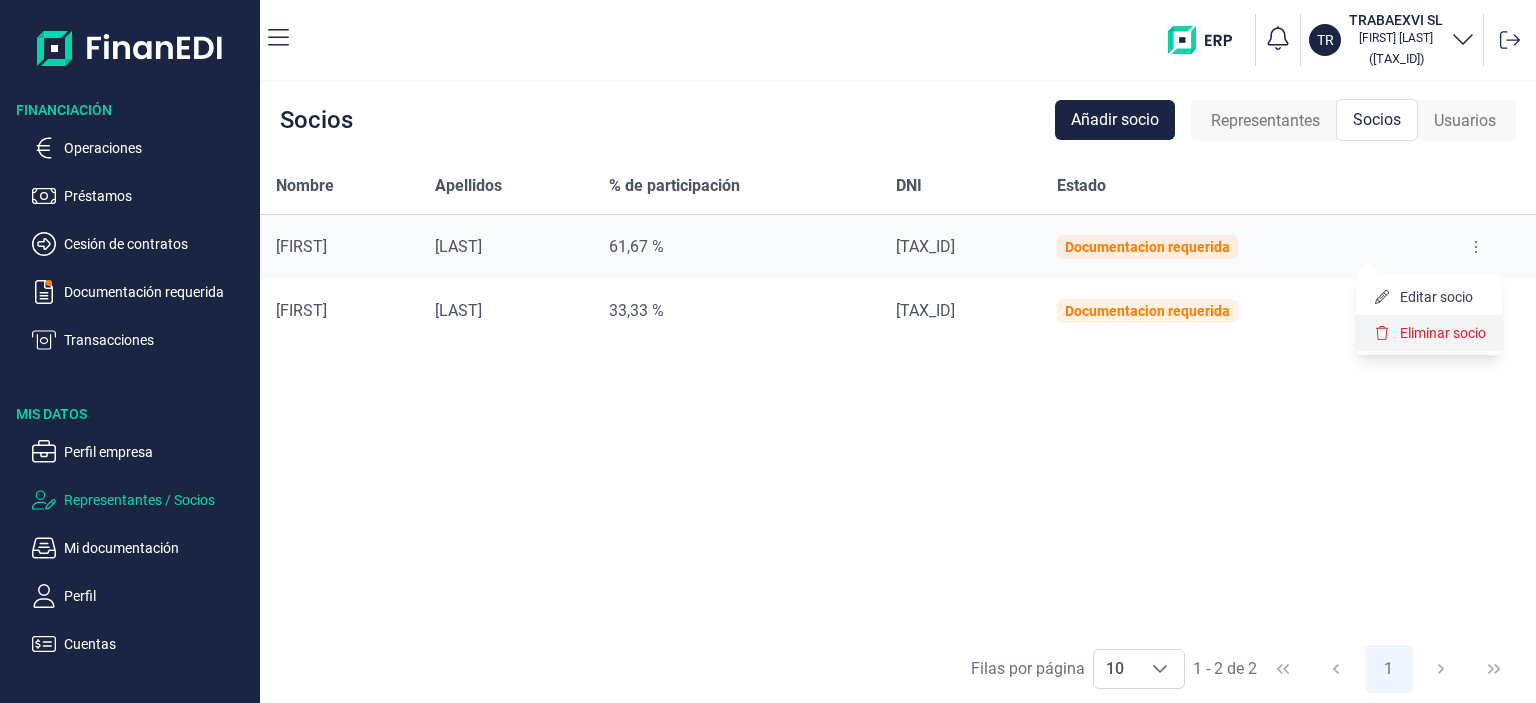click on "Eliminar socio" at bounding box center [1443, 333] 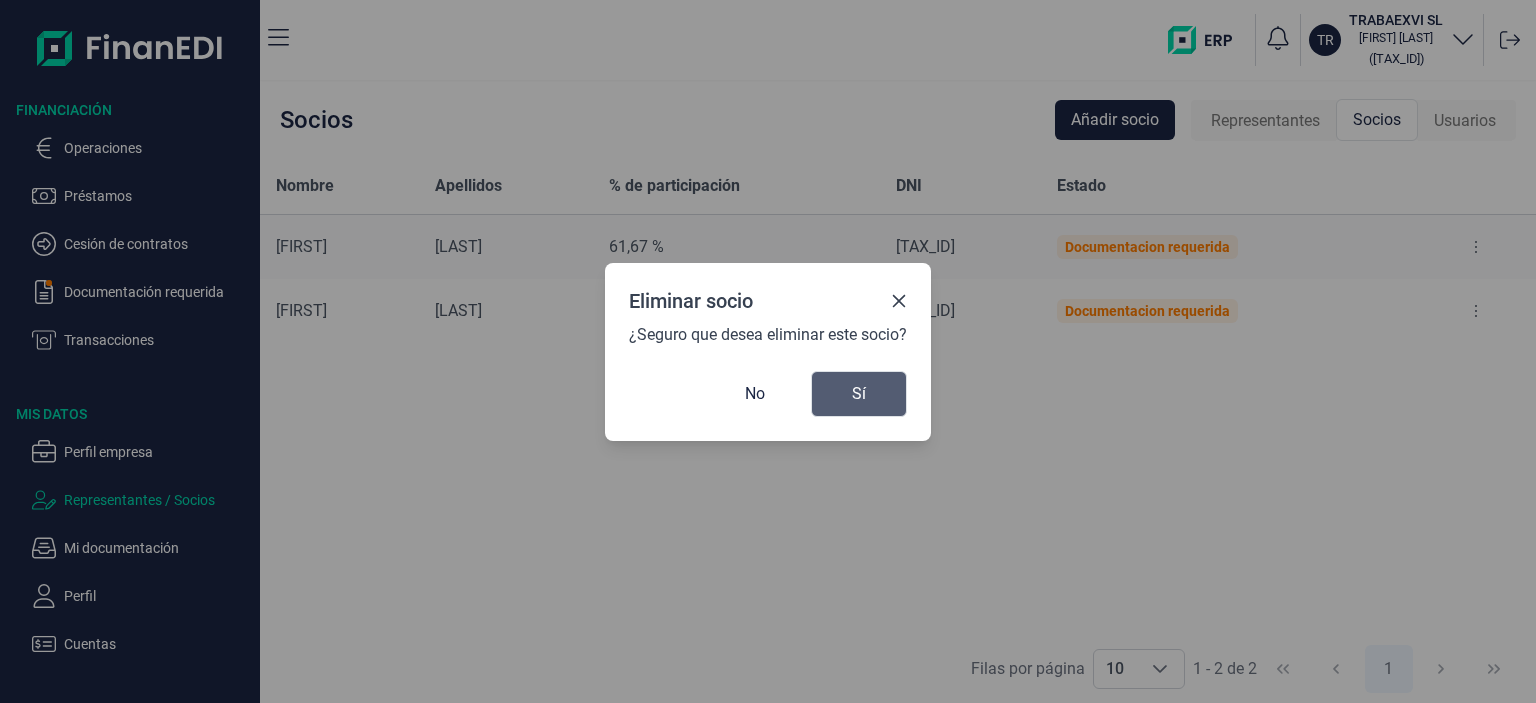 click on "Sí" at bounding box center [859, 394] 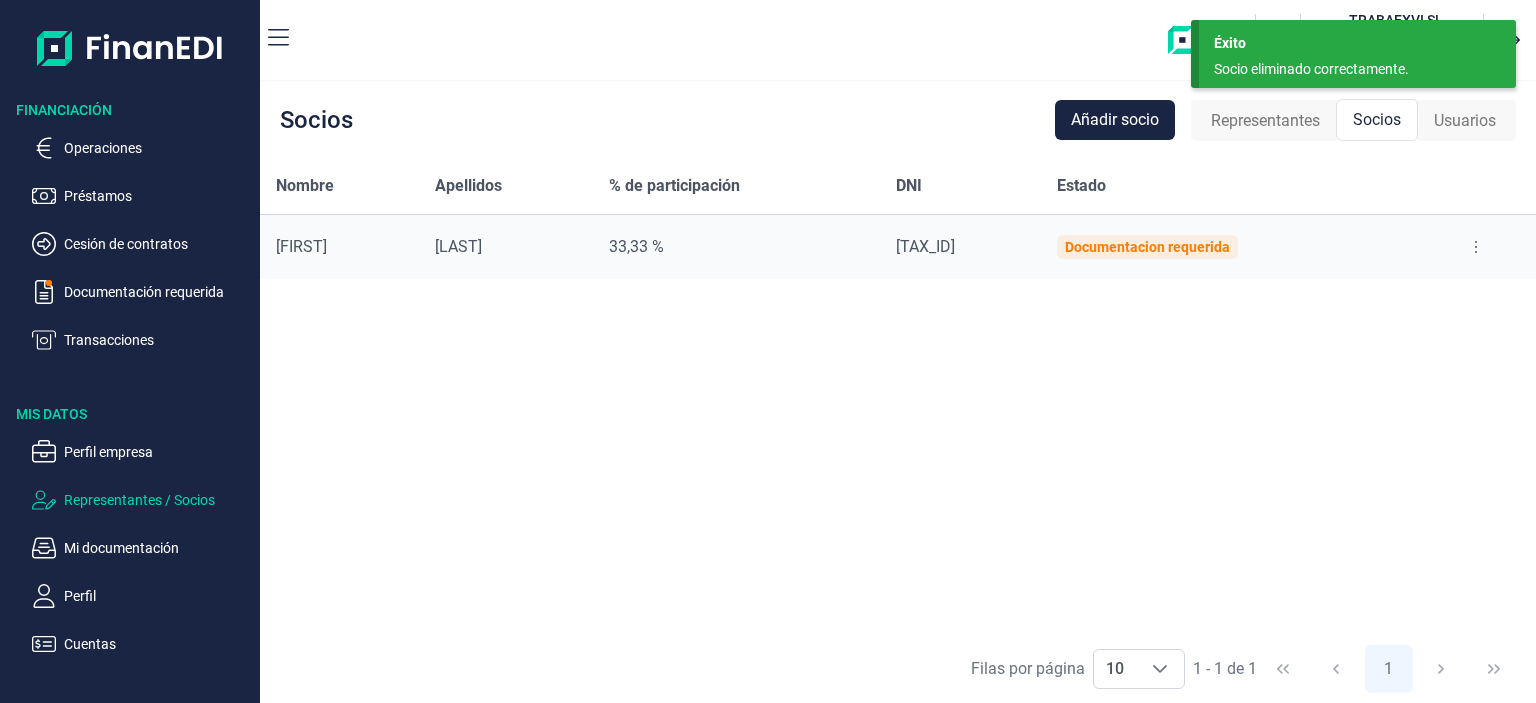 click 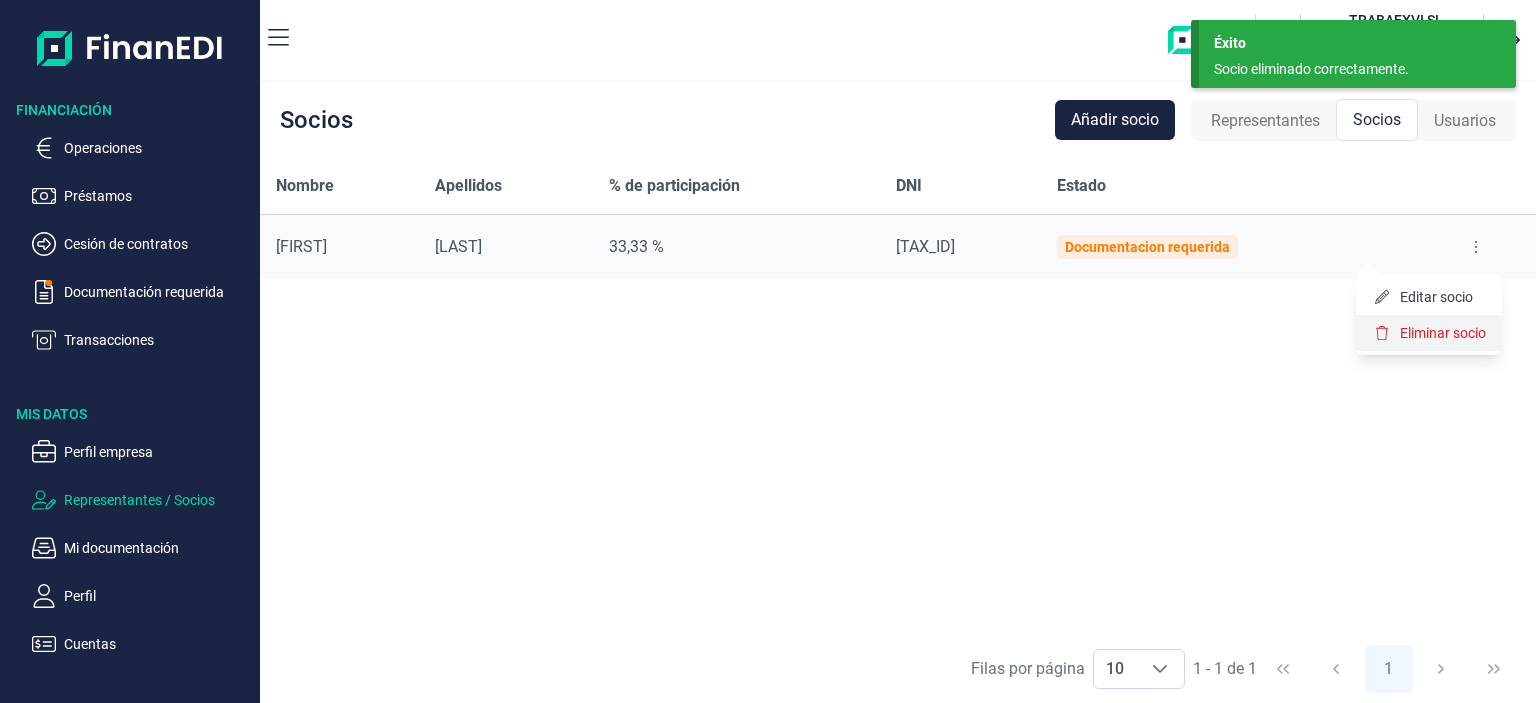click on "Eliminar socio" at bounding box center (1443, 333) 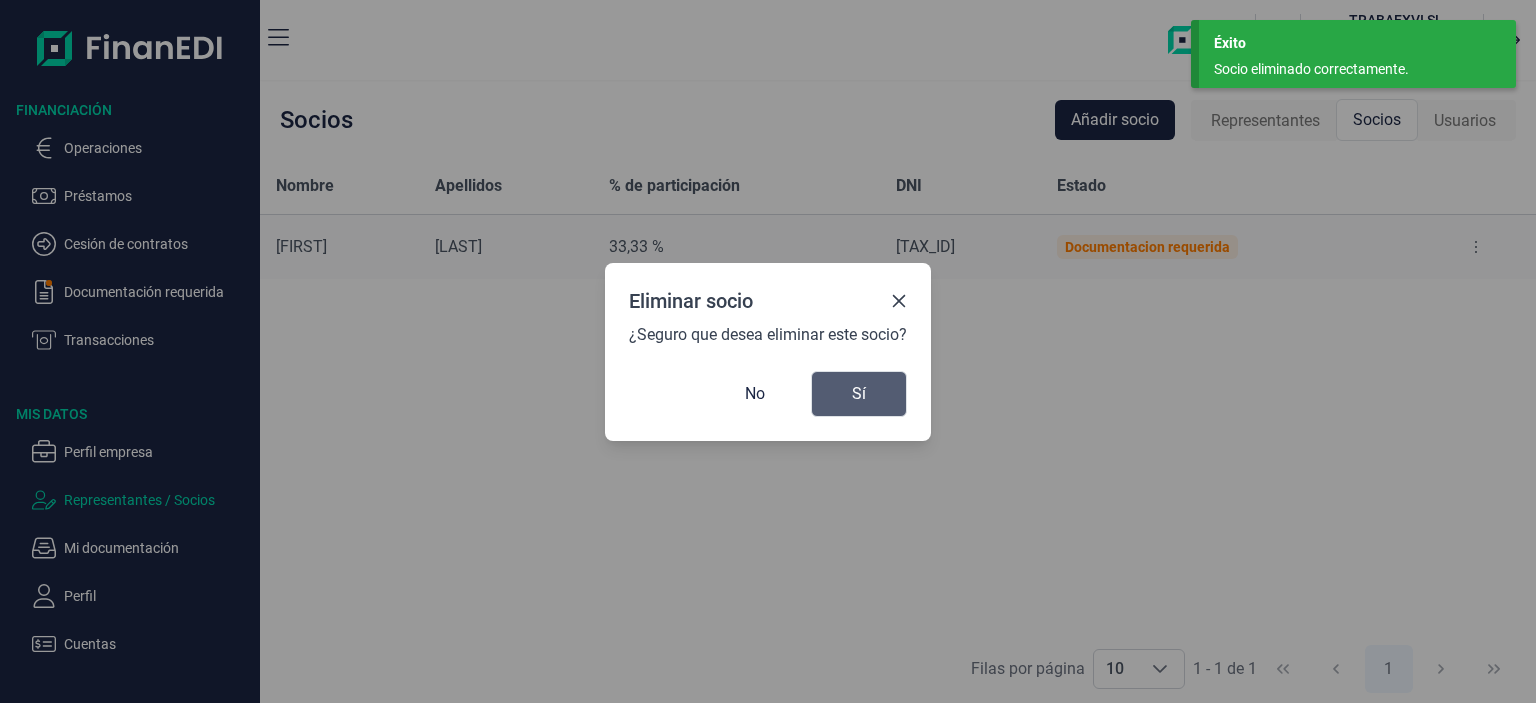 click on "Sí" at bounding box center [859, 394] 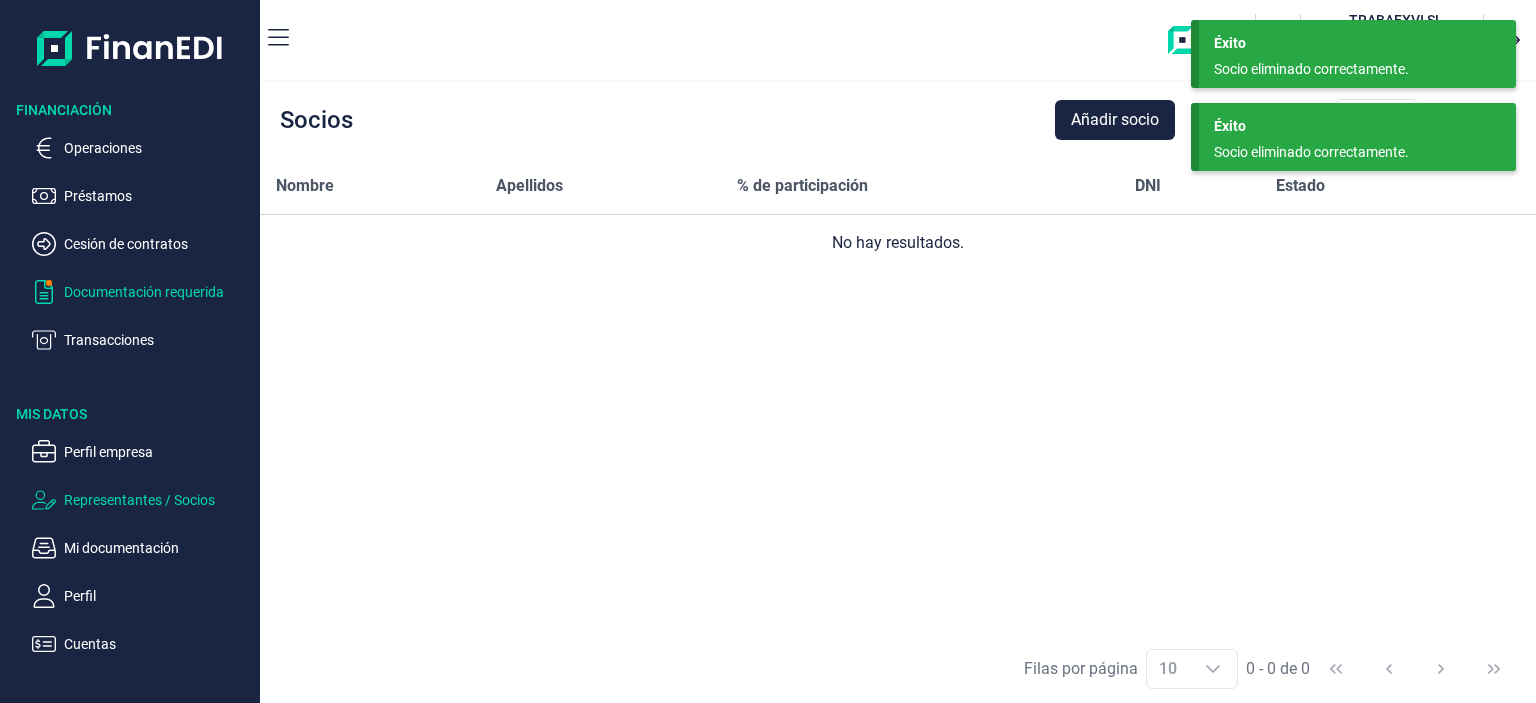 click on "Documentación requerida" at bounding box center (158, 292) 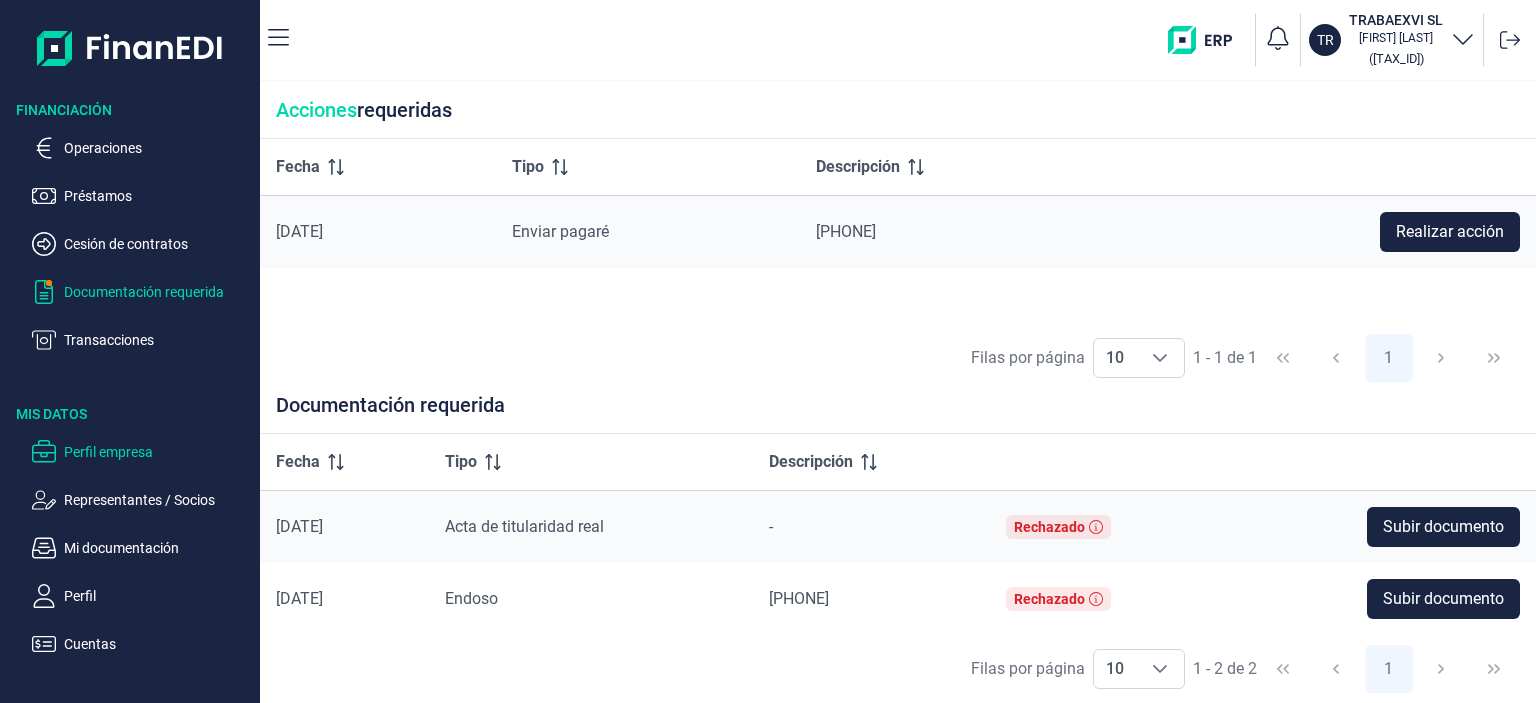 click on "Perfil empresa" at bounding box center (158, 452) 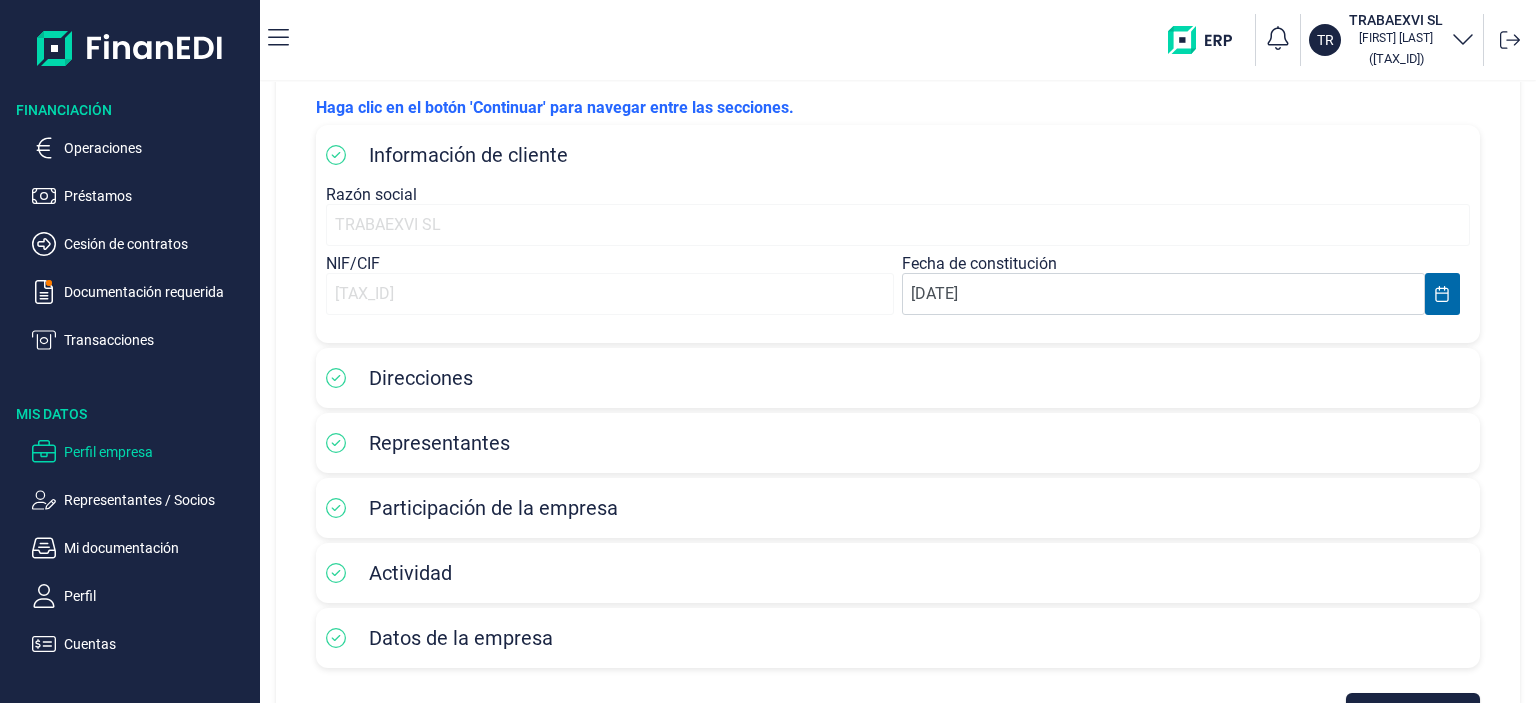 scroll, scrollTop: 177, scrollLeft: 0, axis: vertical 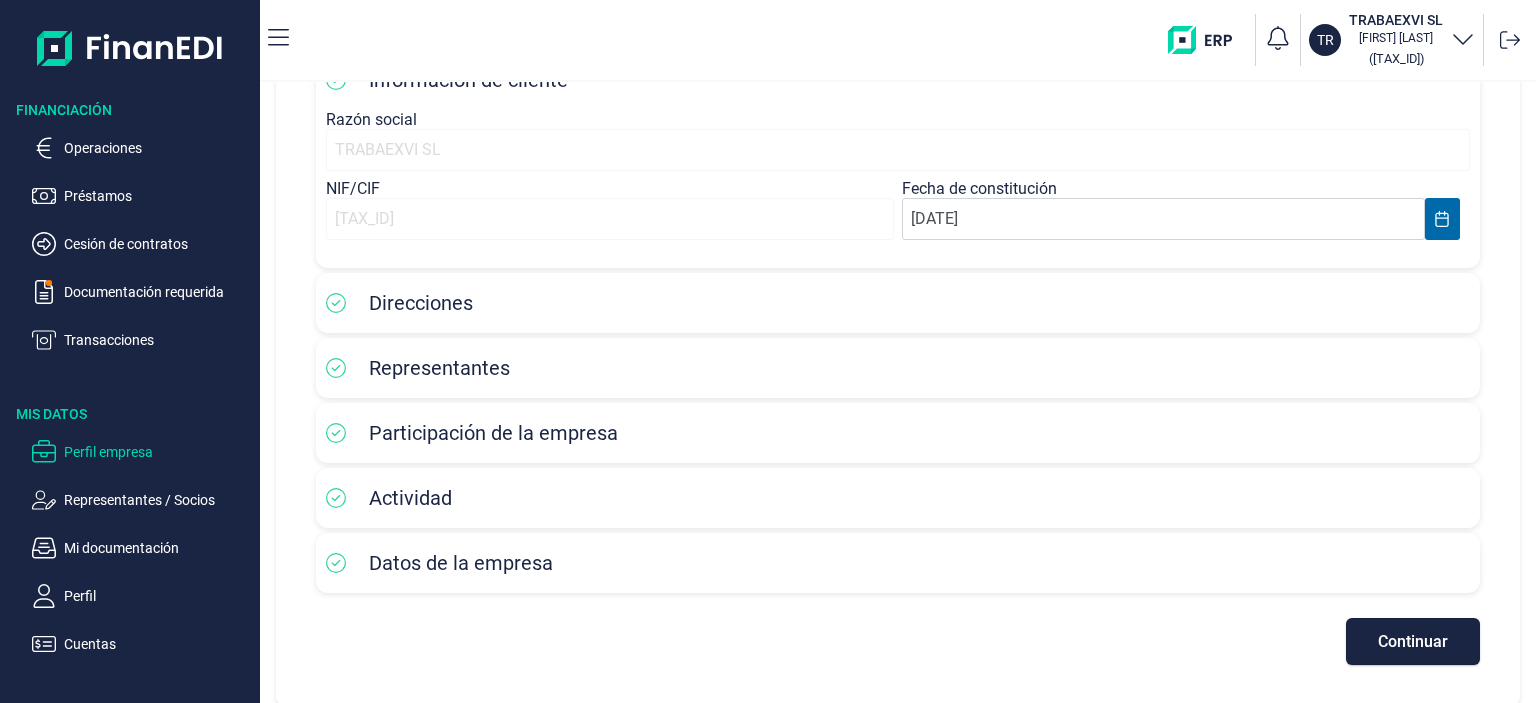 click 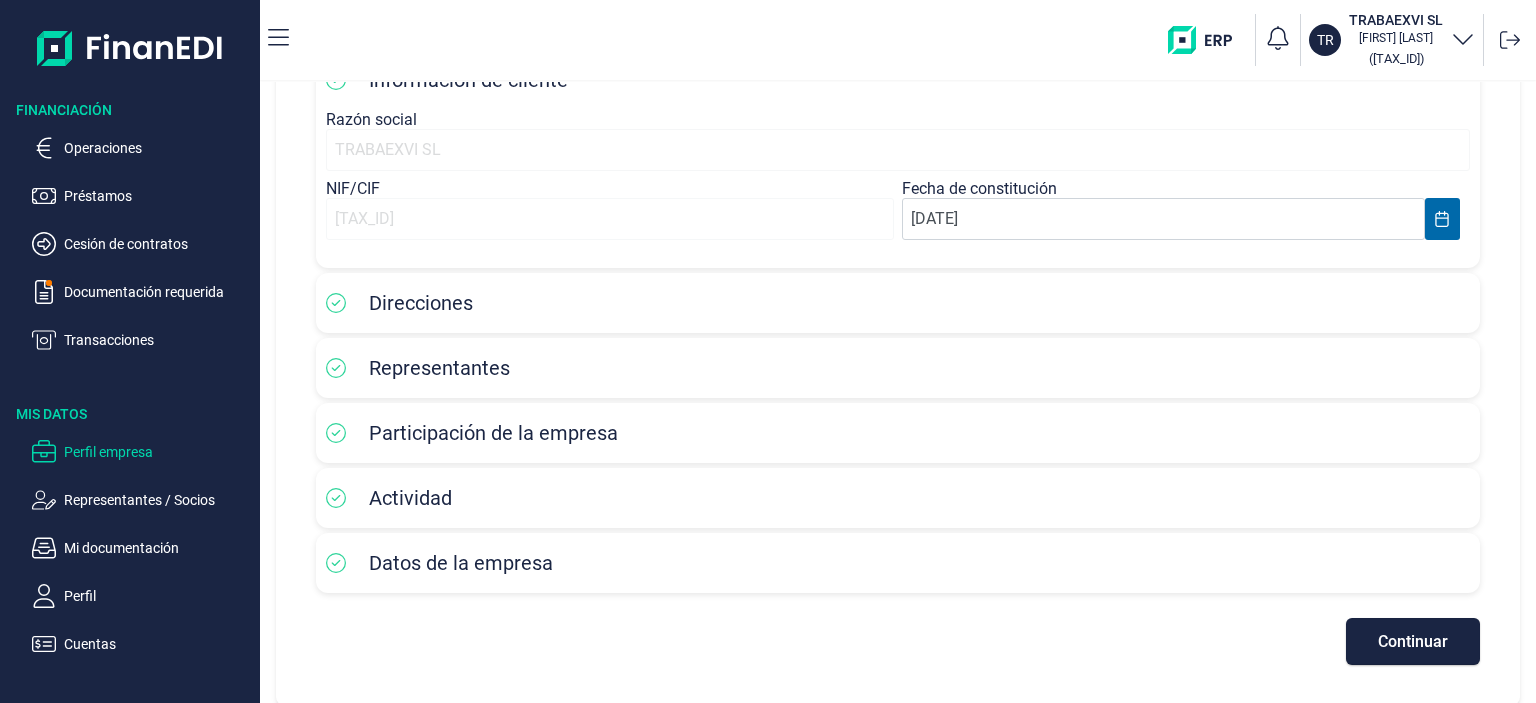 click 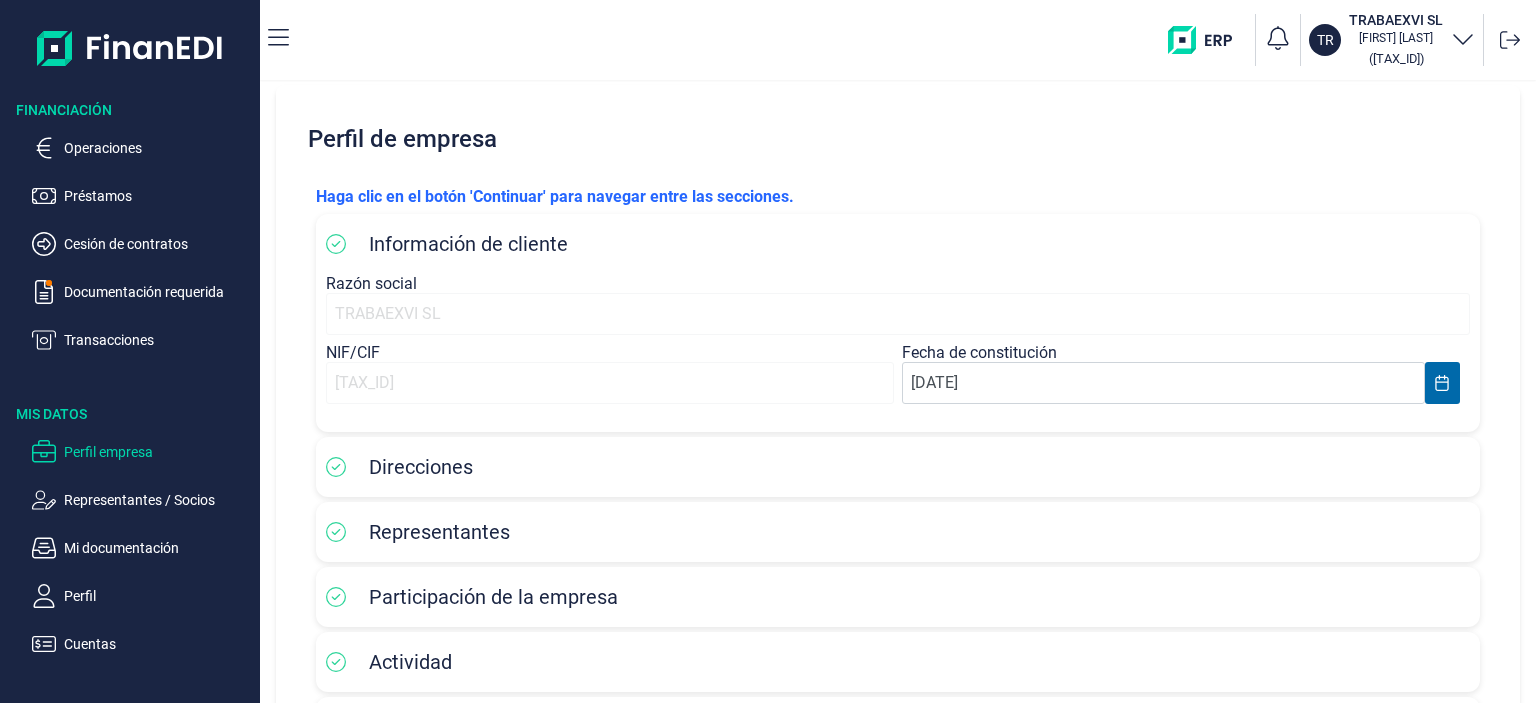 scroll, scrollTop: 0, scrollLeft: 0, axis: both 